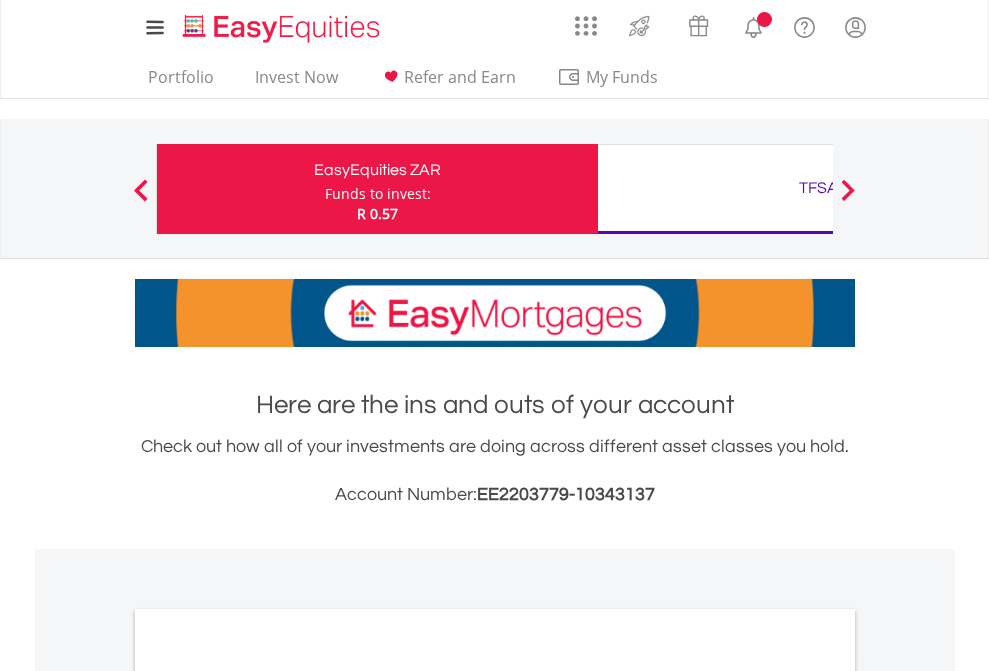 scroll, scrollTop: 0, scrollLeft: 0, axis: both 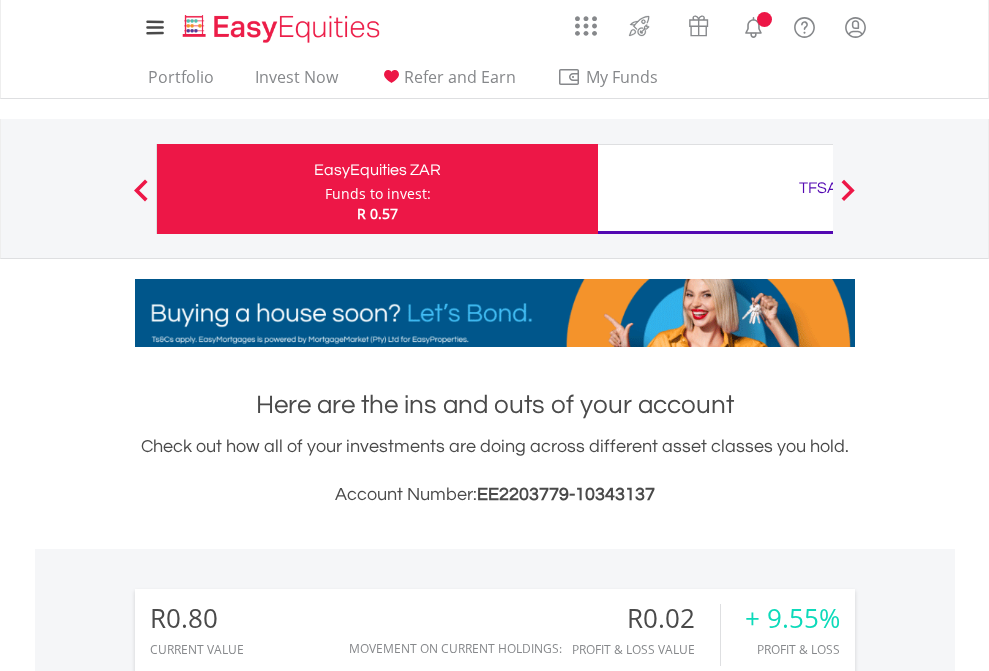 click on "Funds to invest:" at bounding box center [378, 194] 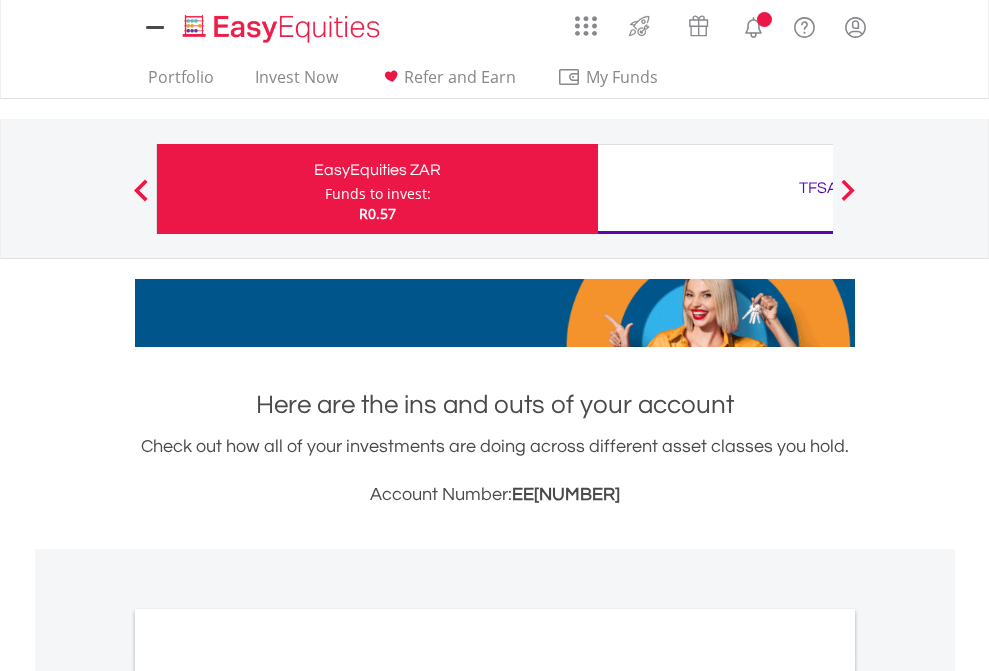 scroll, scrollTop: 0, scrollLeft: 0, axis: both 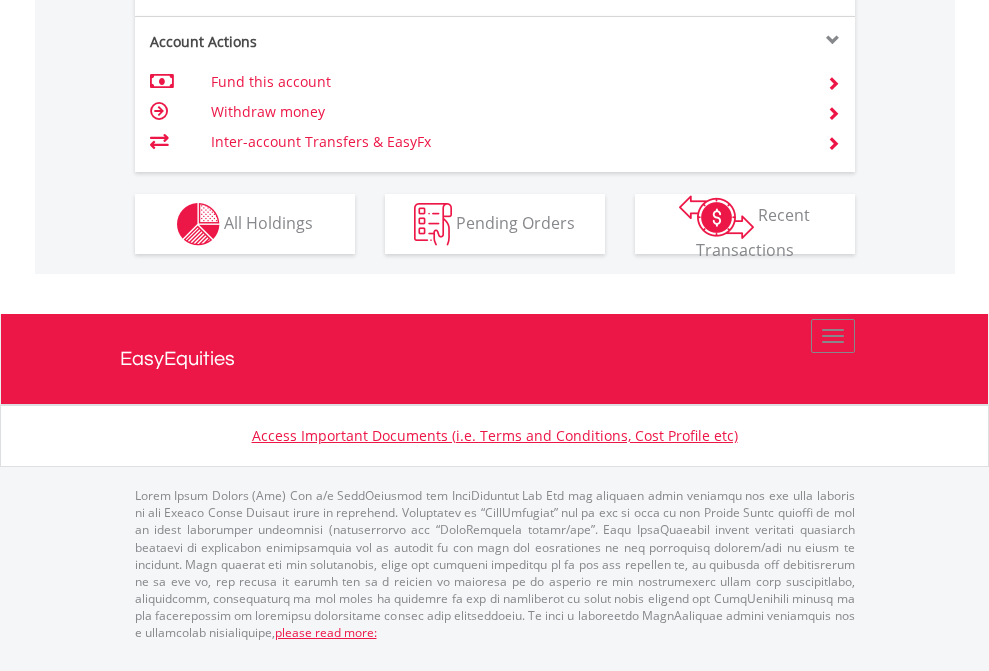 click on "Investment types" at bounding box center [706, -337] 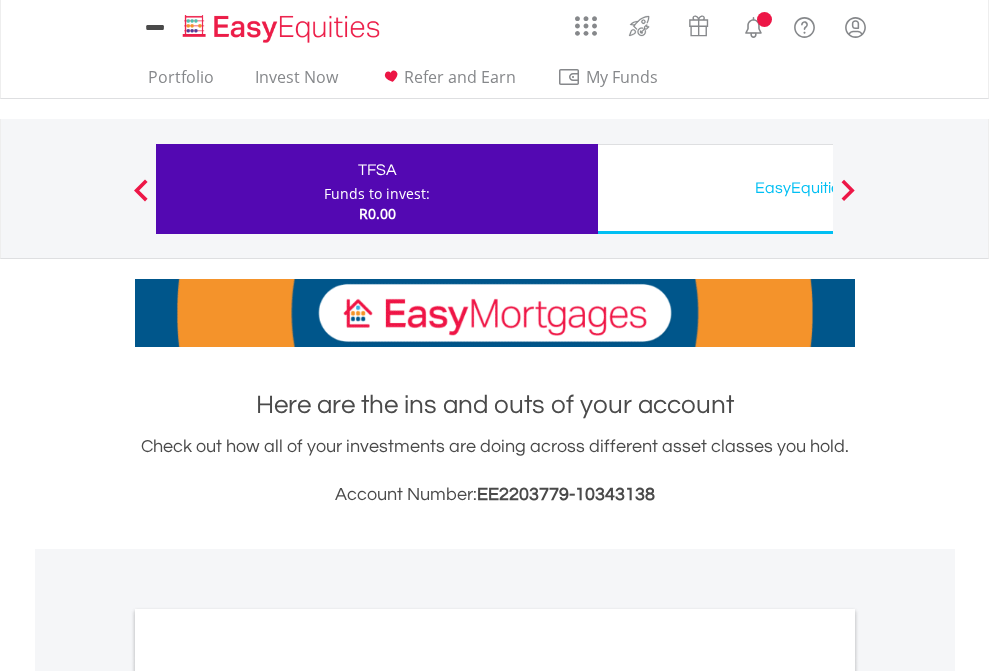 scroll, scrollTop: 0, scrollLeft: 0, axis: both 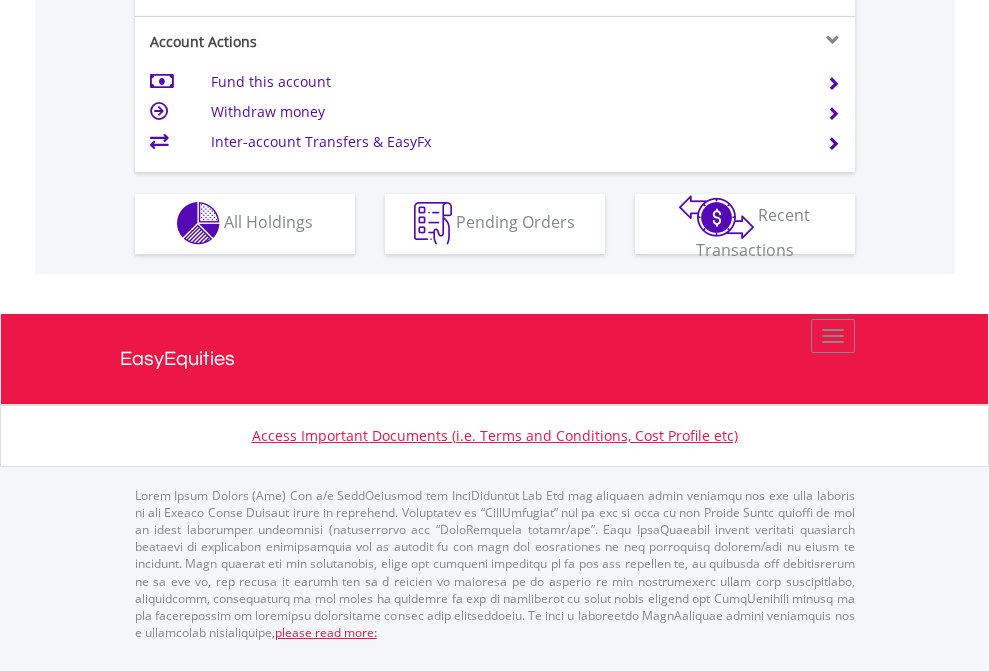 click on "Investment types" at bounding box center (706, -353) 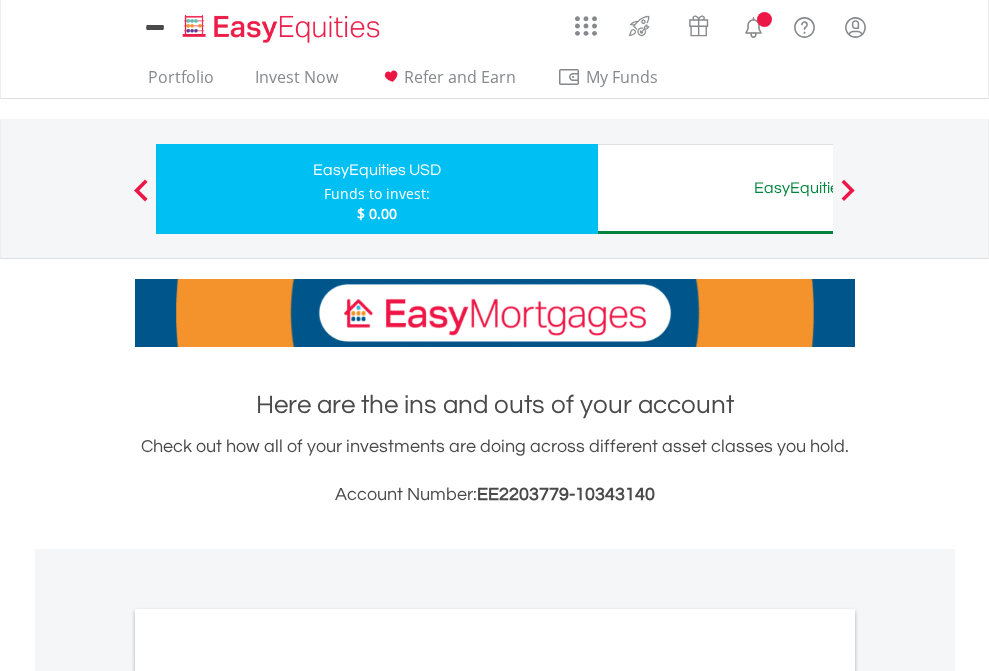 scroll, scrollTop: 0, scrollLeft: 0, axis: both 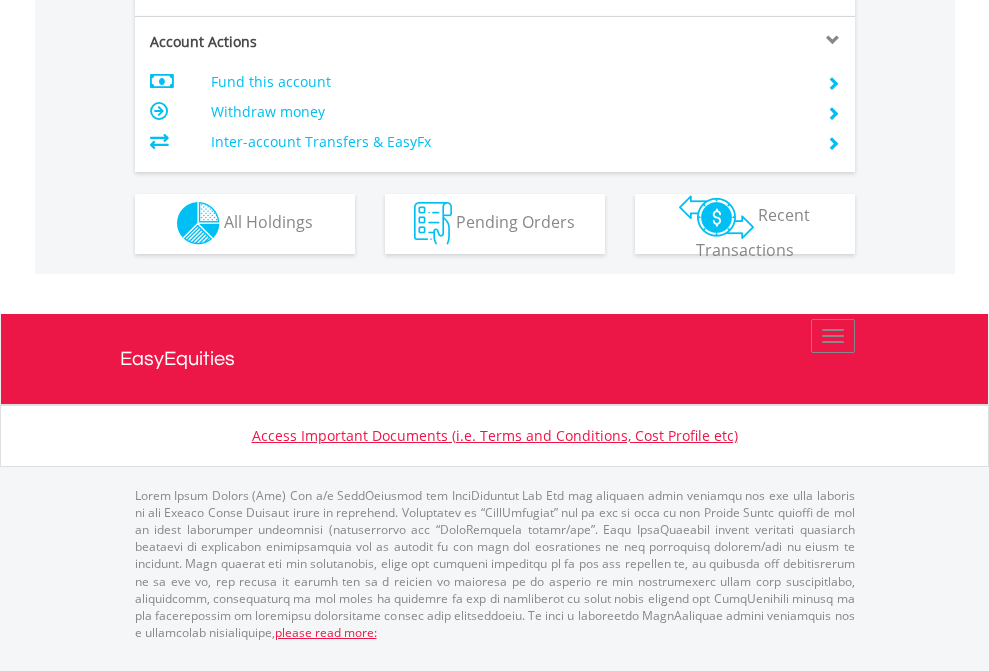 click on "Investment types" at bounding box center [706, -353] 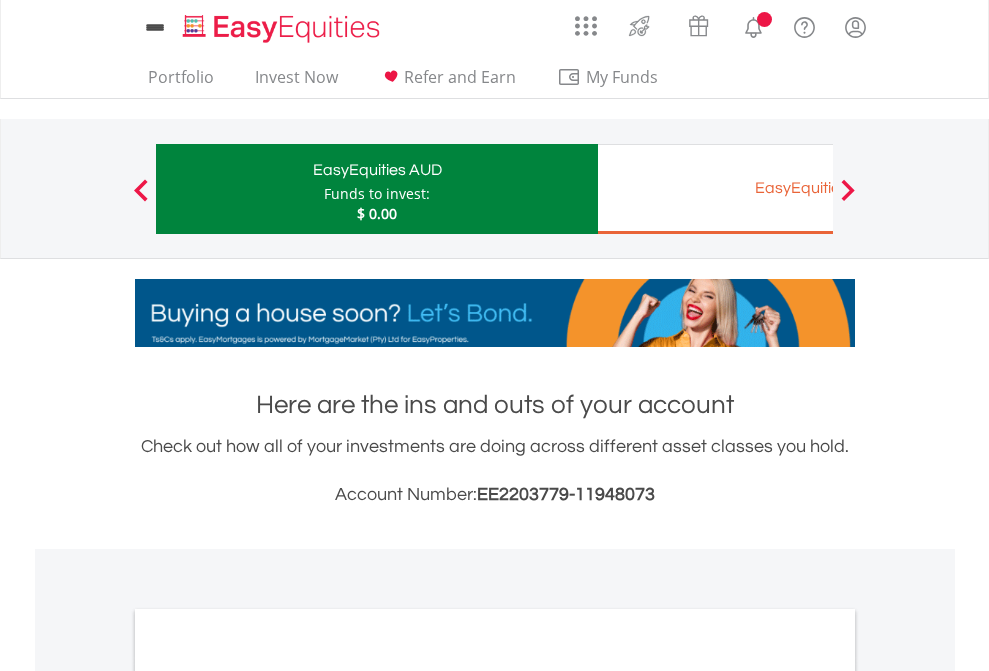 scroll, scrollTop: 0, scrollLeft: 0, axis: both 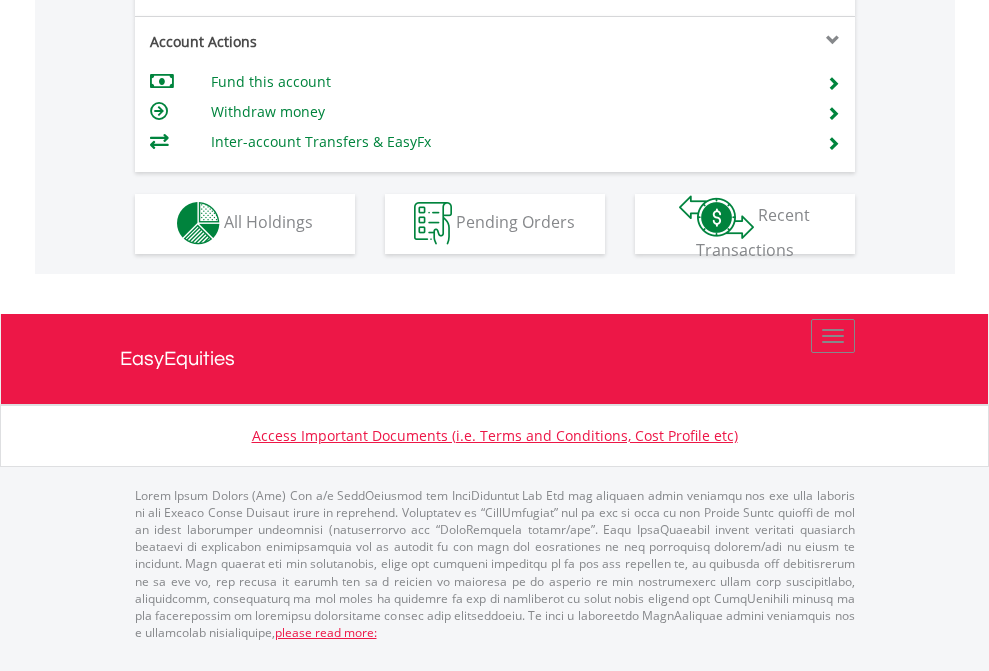 click on "Investment types" at bounding box center (706, -353) 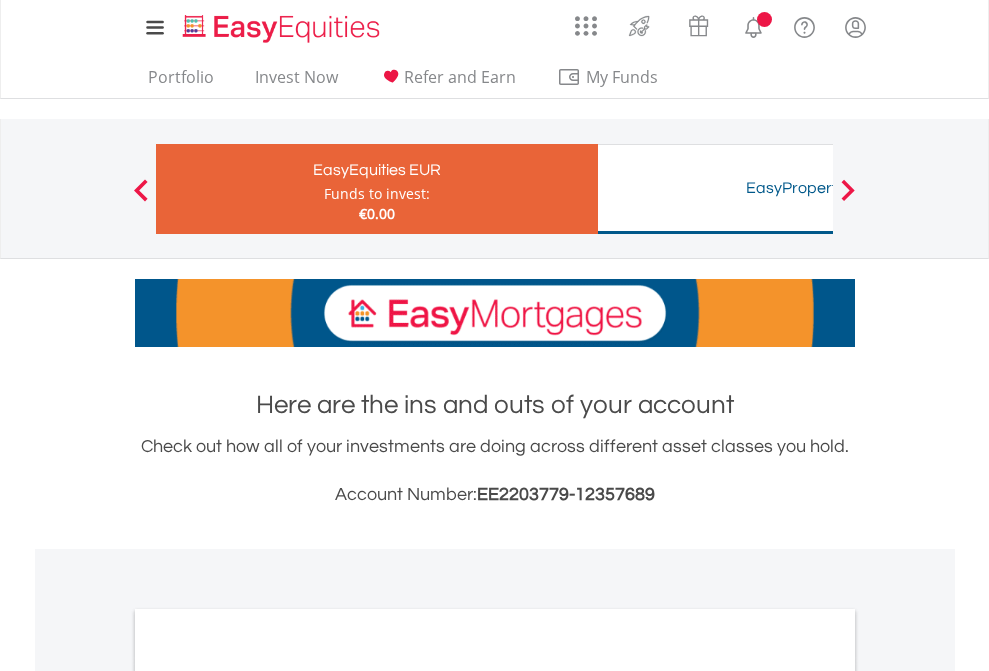 scroll, scrollTop: 0, scrollLeft: 0, axis: both 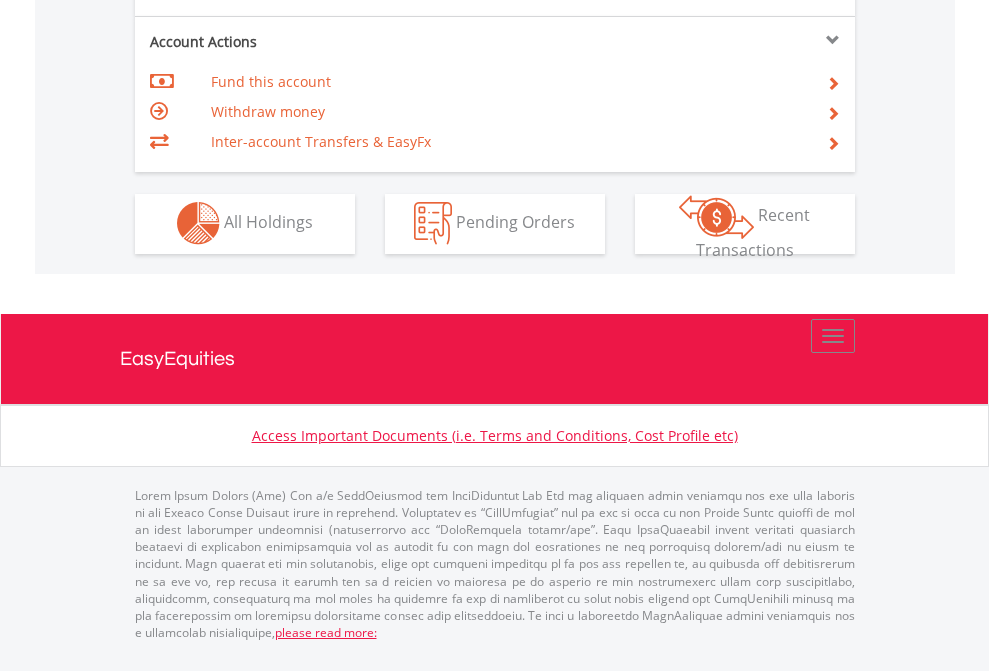 click on "Investment types" at bounding box center (706, -353) 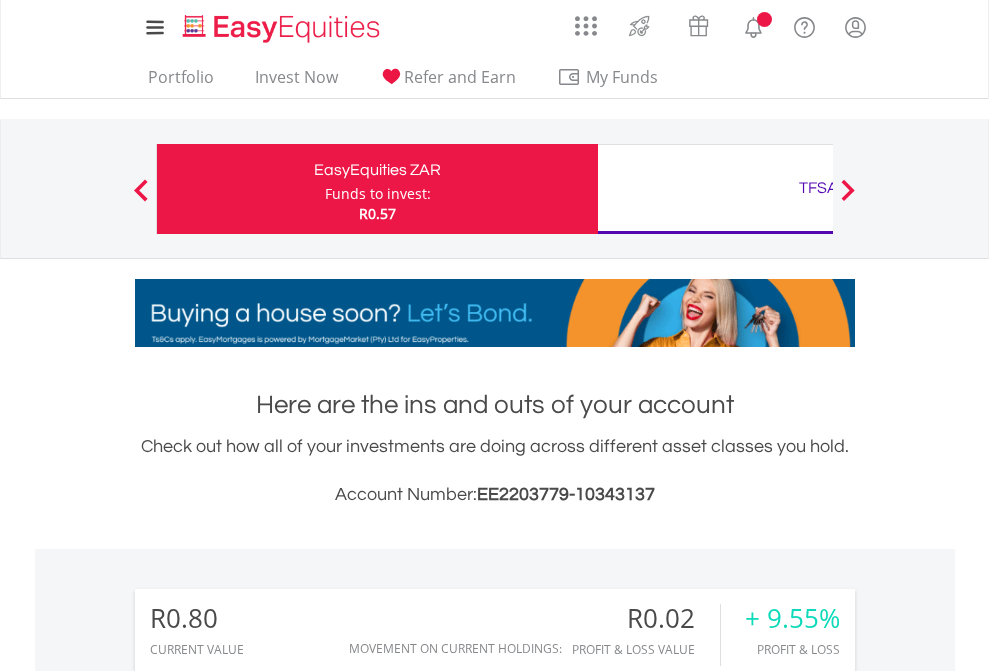 scroll, scrollTop: 1202, scrollLeft: 0, axis: vertical 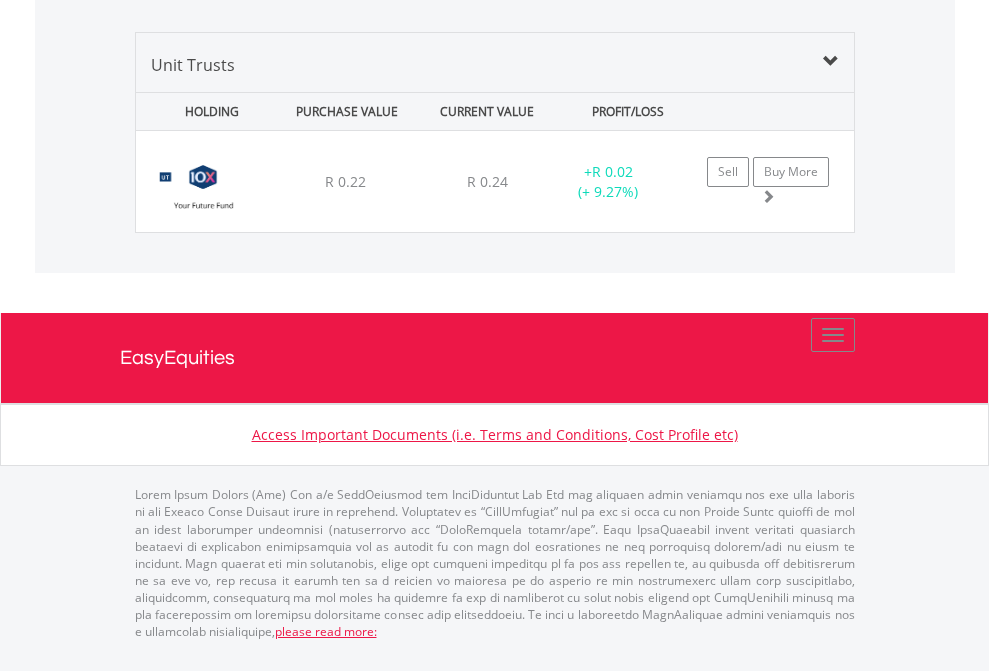 click on "TFSA" at bounding box center [818, -1338] 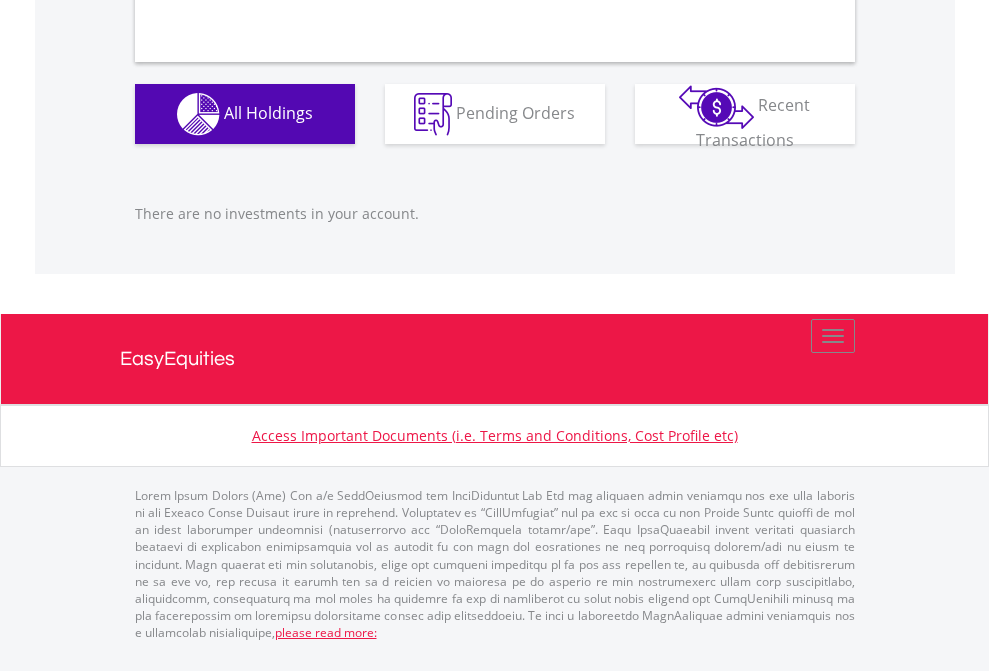 scroll, scrollTop: 1980, scrollLeft: 0, axis: vertical 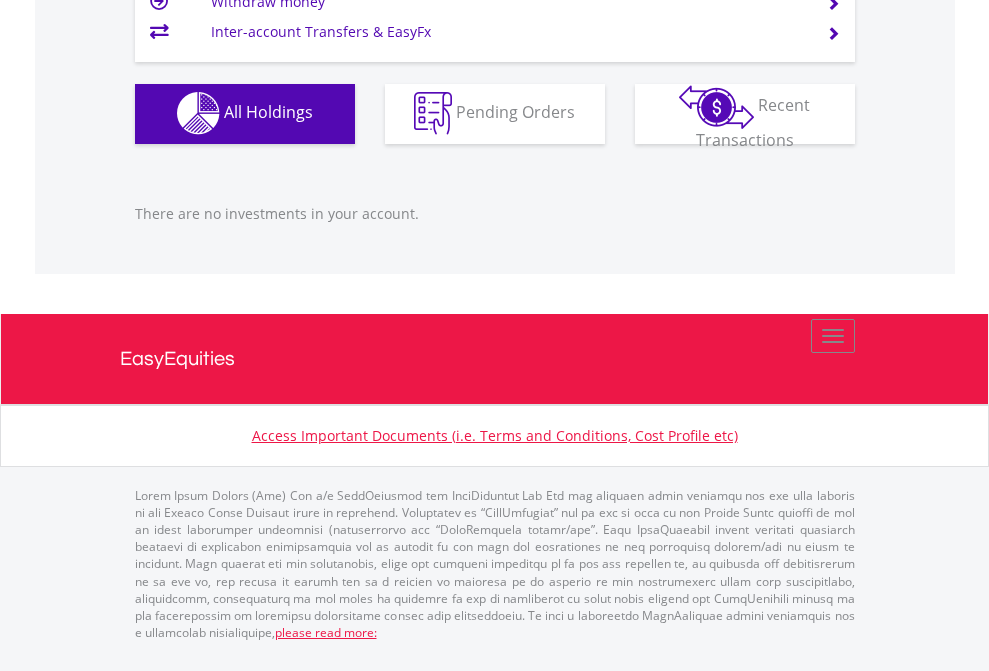 click on "EasyEquities USD" at bounding box center [818, -1142] 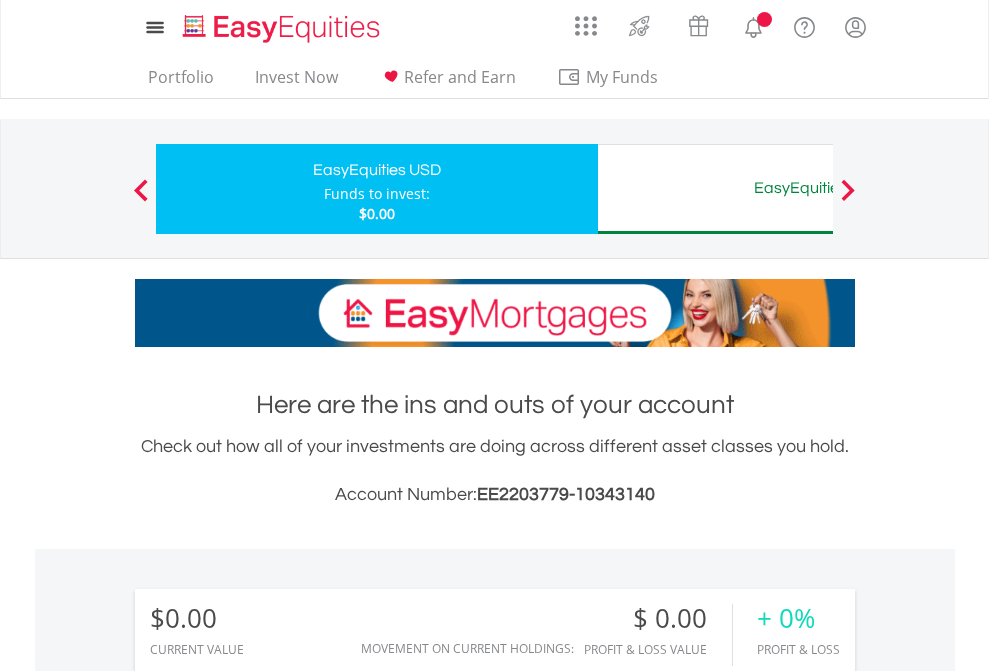 scroll, scrollTop: 1486, scrollLeft: 0, axis: vertical 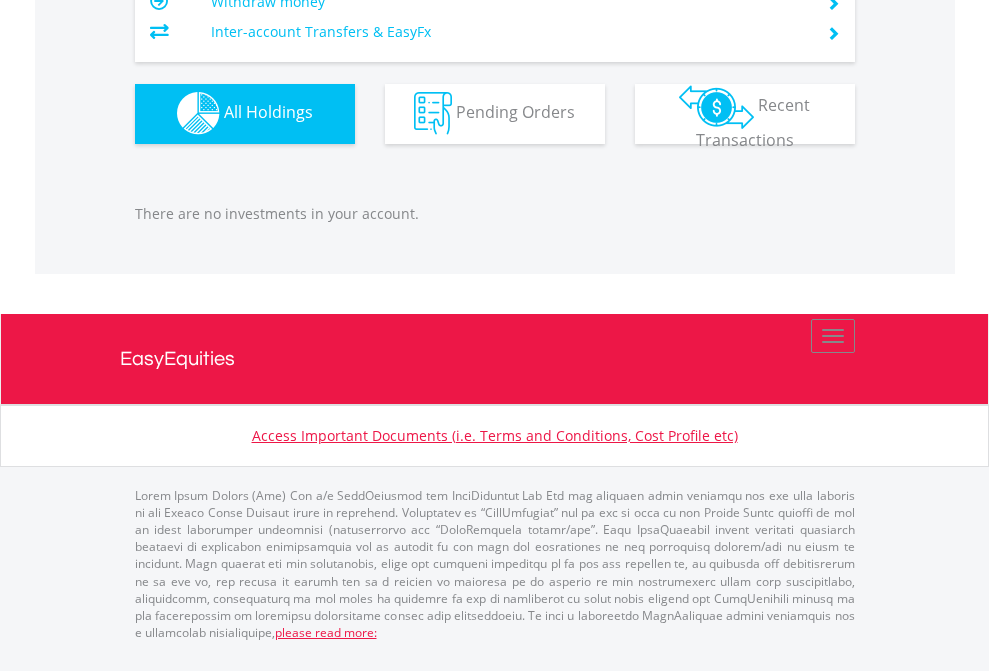 click on "EasyEquities AUD" at bounding box center (818, -1142) 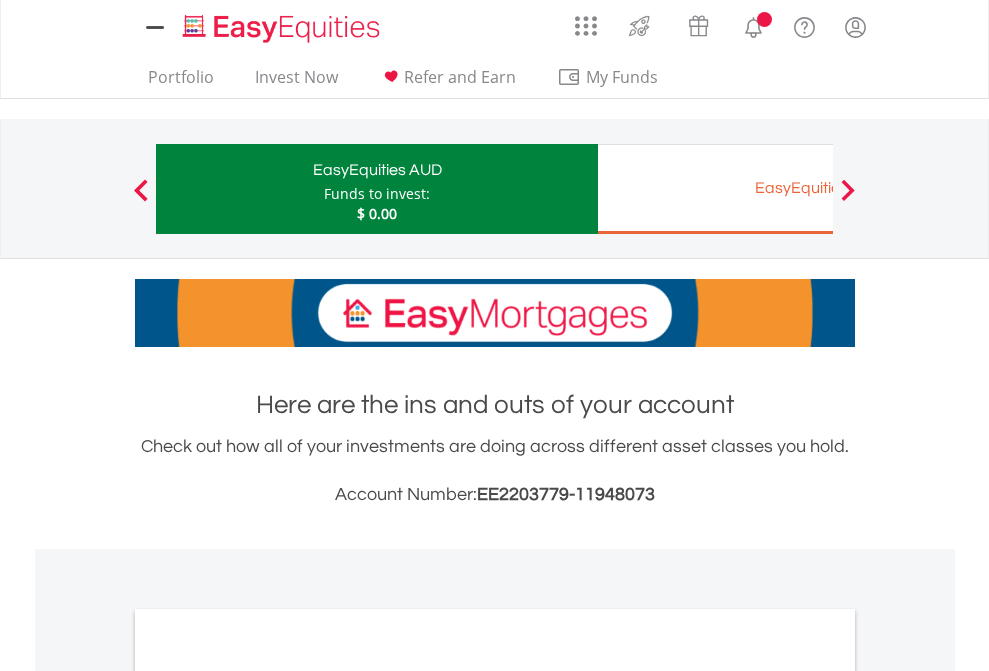 scroll, scrollTop: 0, scrollLeft: 0, axis: both 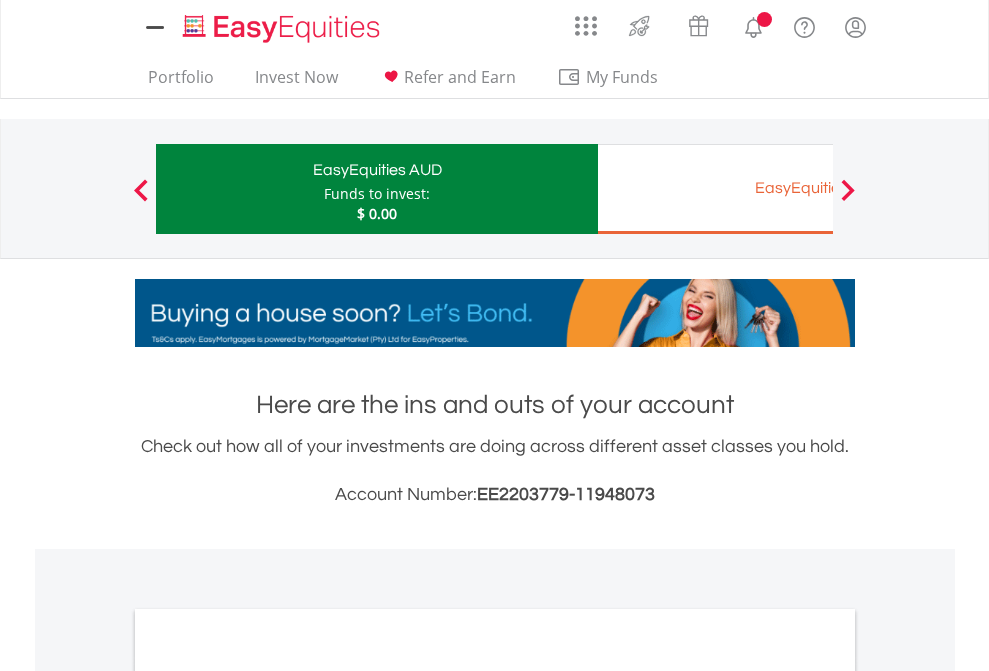 click on "All Holdings" at bounding box center [268, 1096] 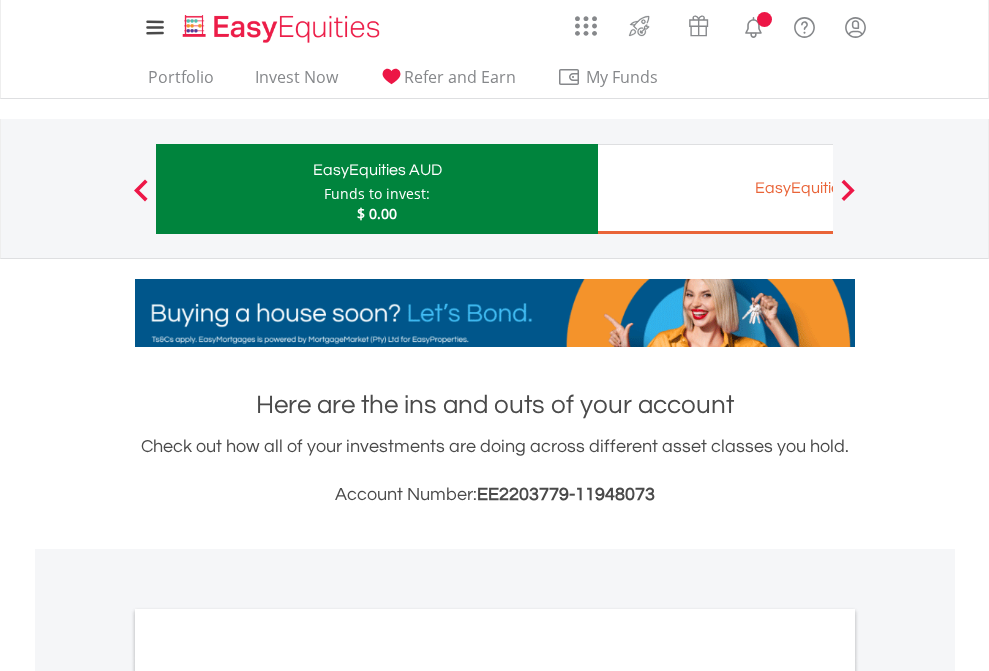 scroll, scrollTop: 1202, scrollLeft: 0, axis: vertical 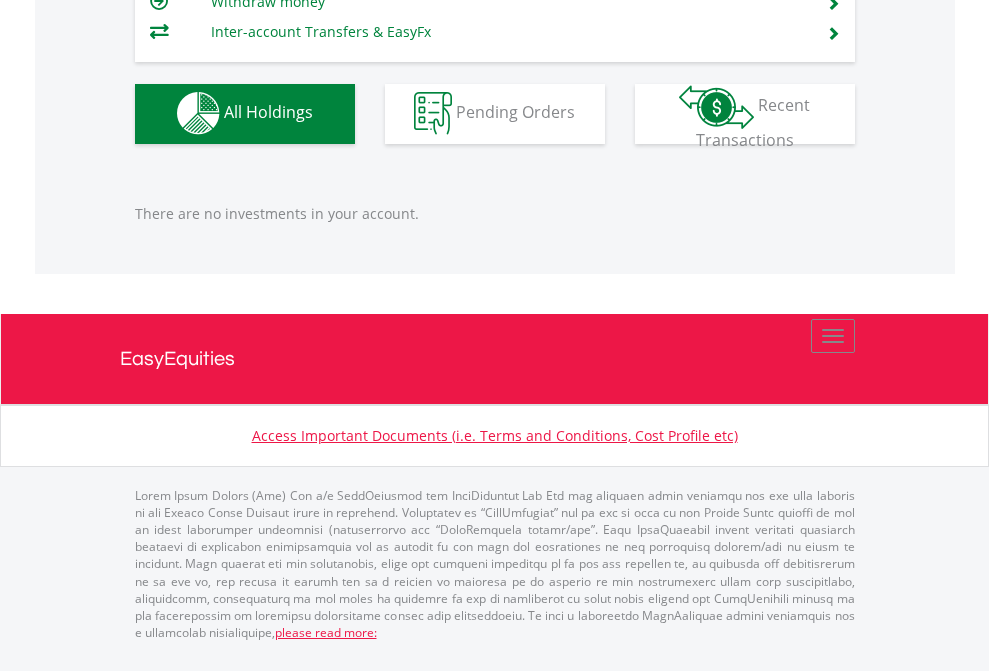 click on "EasyEquities EUR" at bounding box center [818, -1142] 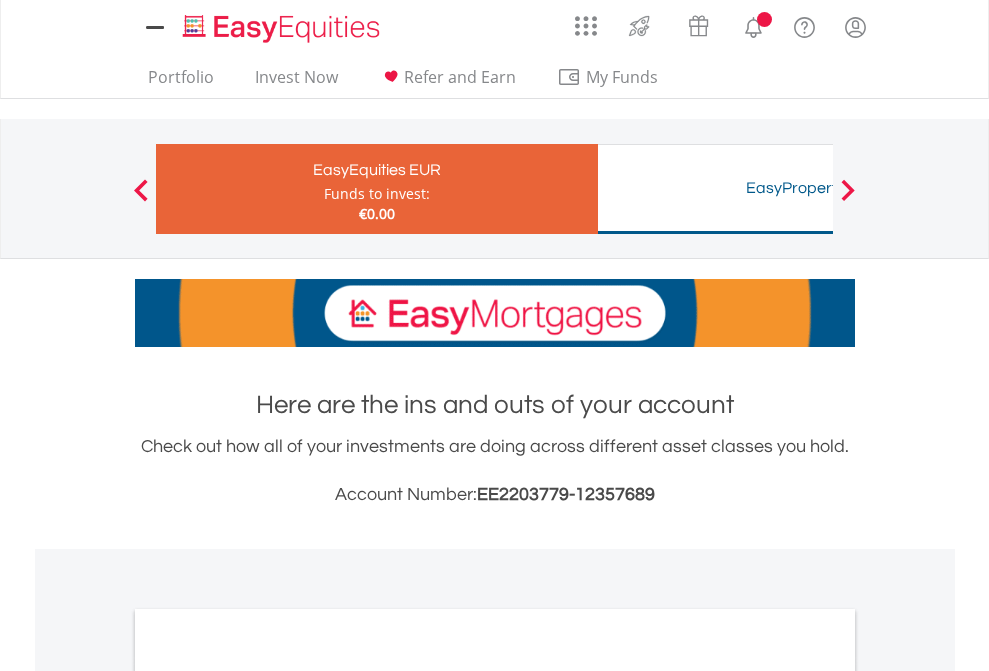 scroll, scrollTop: 0, scrollLeft: 0, axis: both 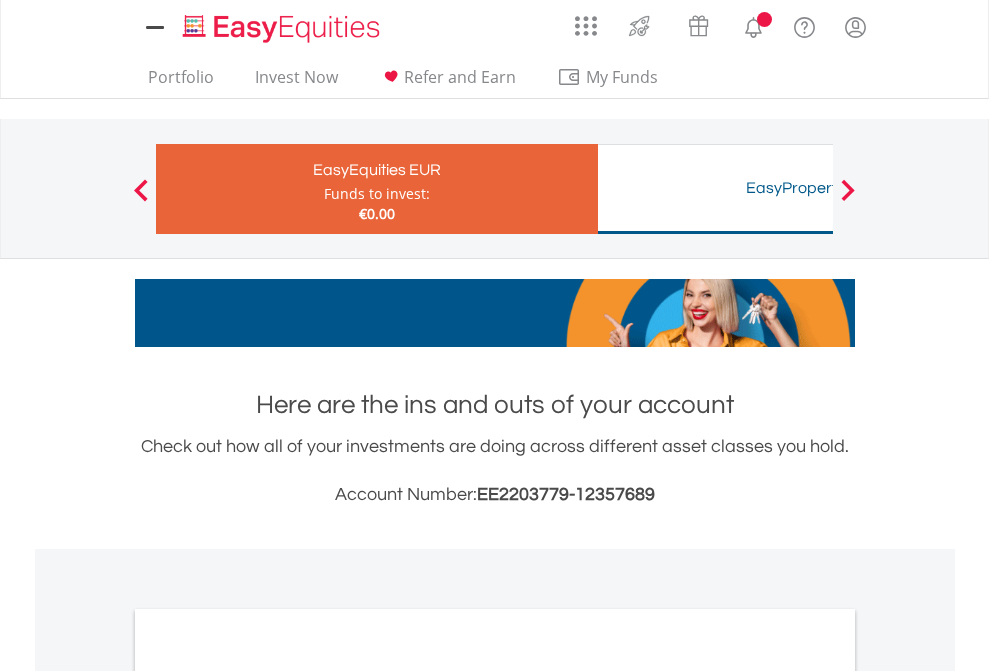 click on "All Holdings" at bounding box center [268, 1096] 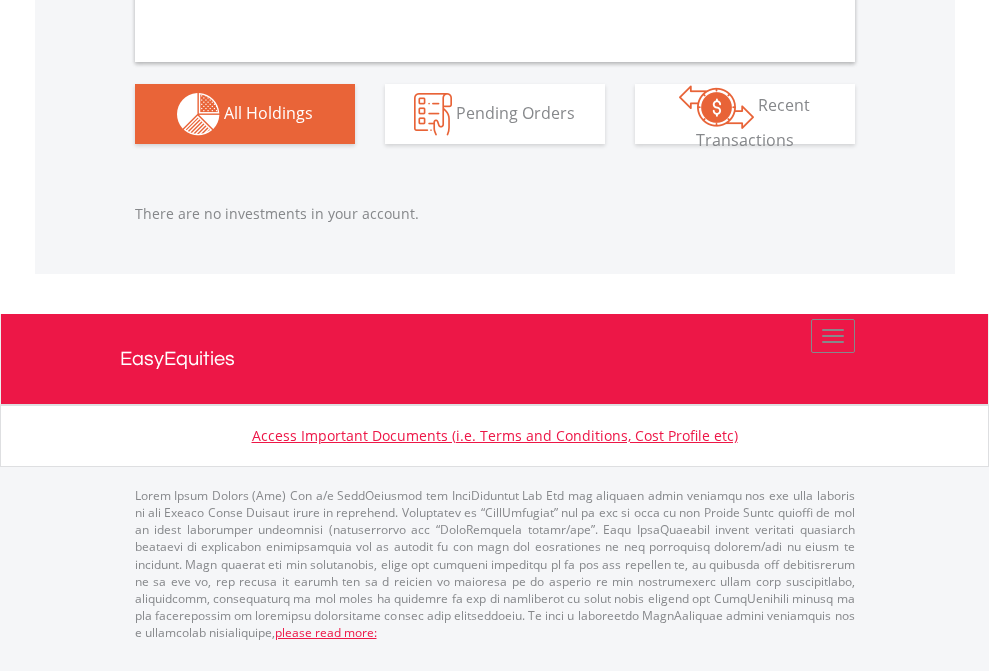 scroll, scrollTop: 1980, scrollLeft: 0, axis: vertical 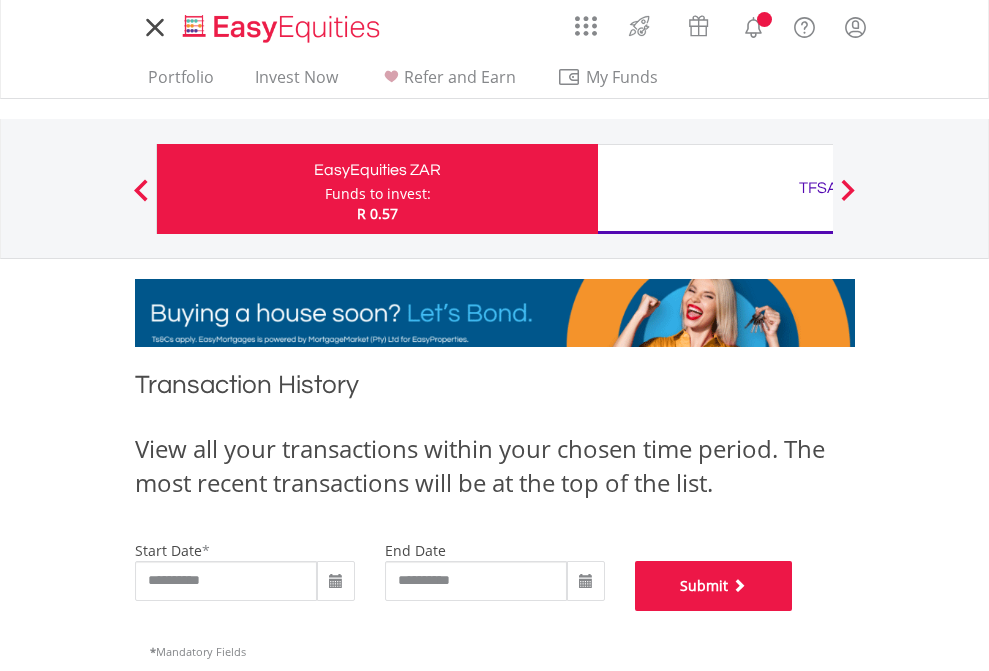 click on "Submit" at bounding box center [714, 586] 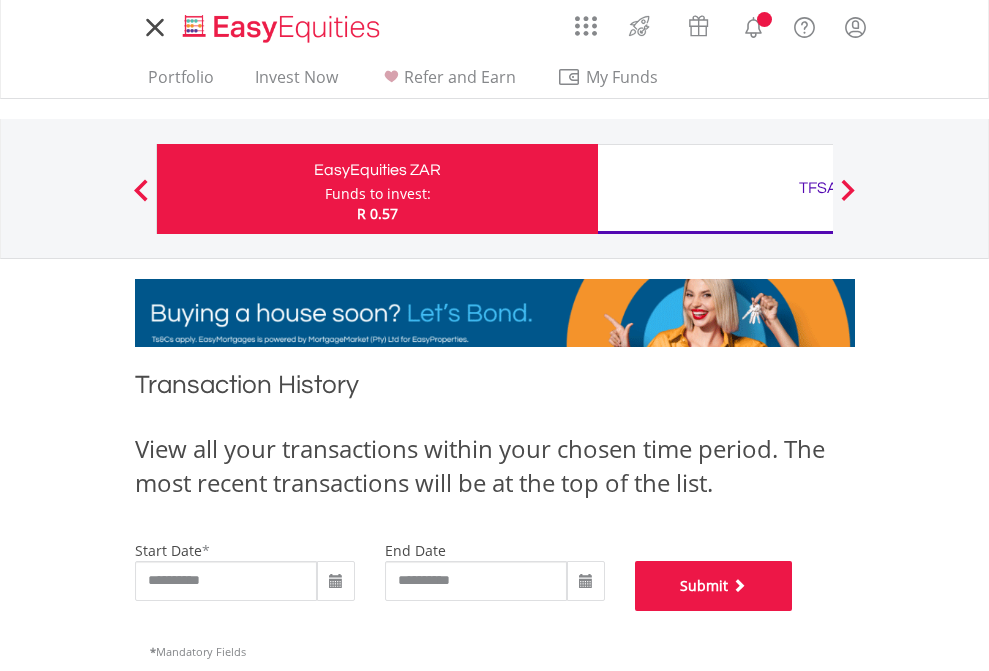 scroll, scrollTop: 811, scrollLeft: 0, axis: vertical 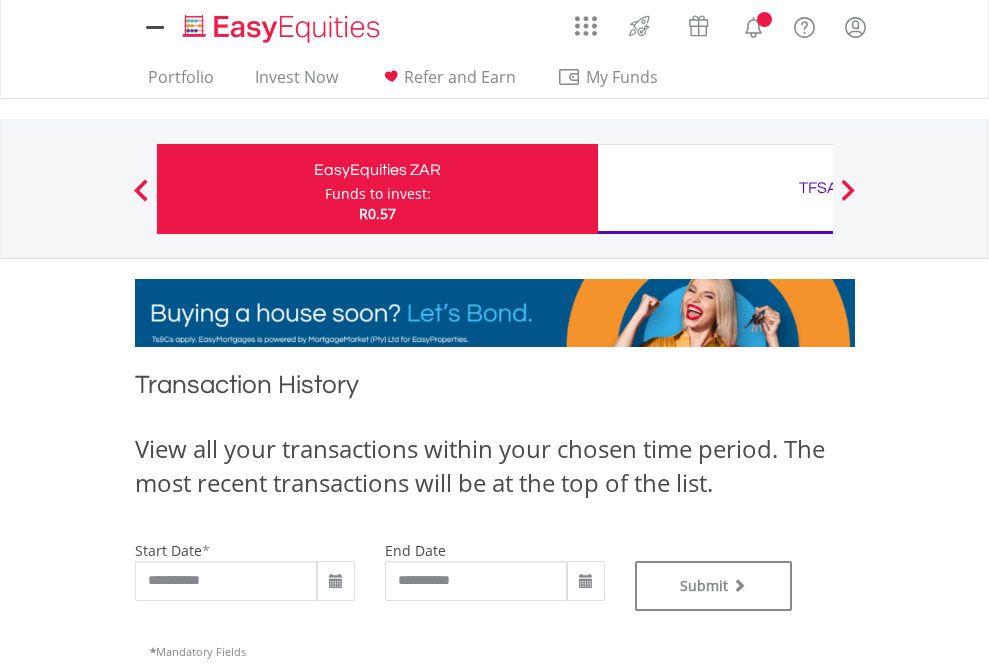 click on "TFSA" at bounding box center (818, 188) 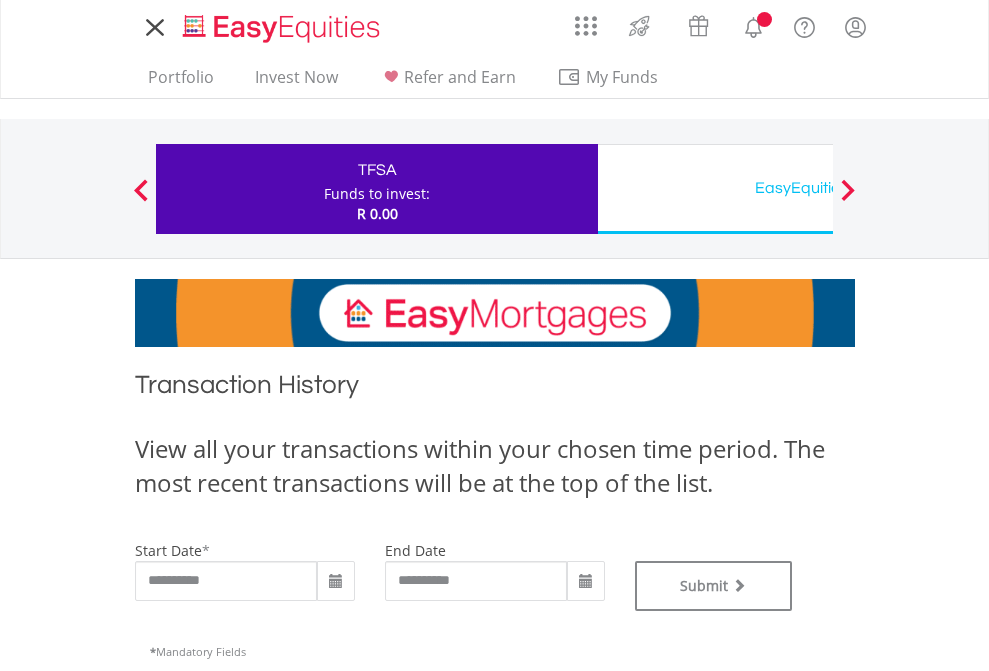 scroll, scrollTop: 0, scrollLeft: 0, axis: both 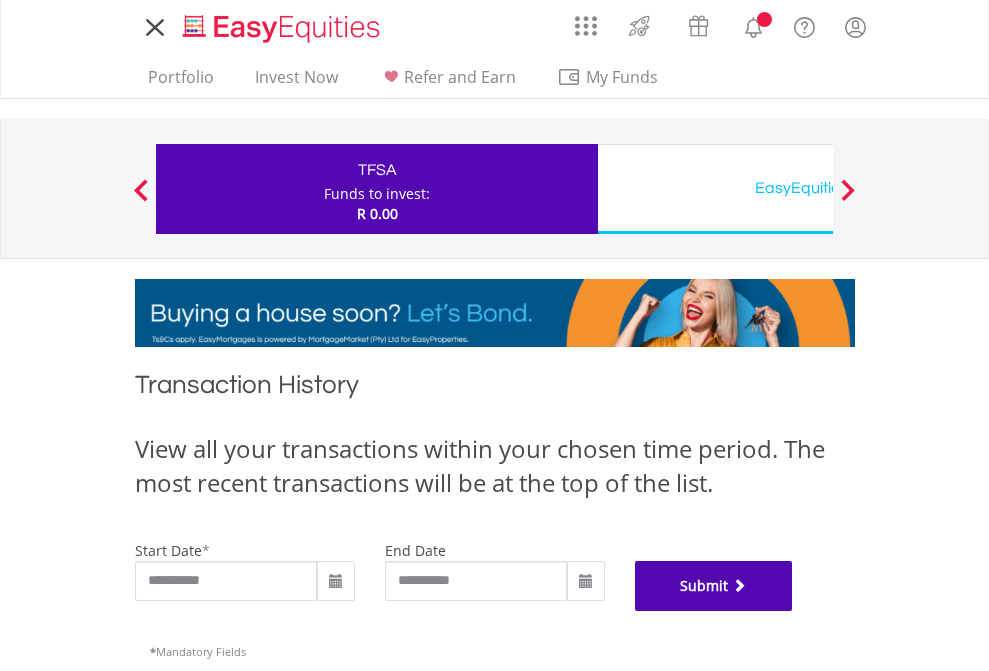 click on "Submit" at bounding box center (714, 586) 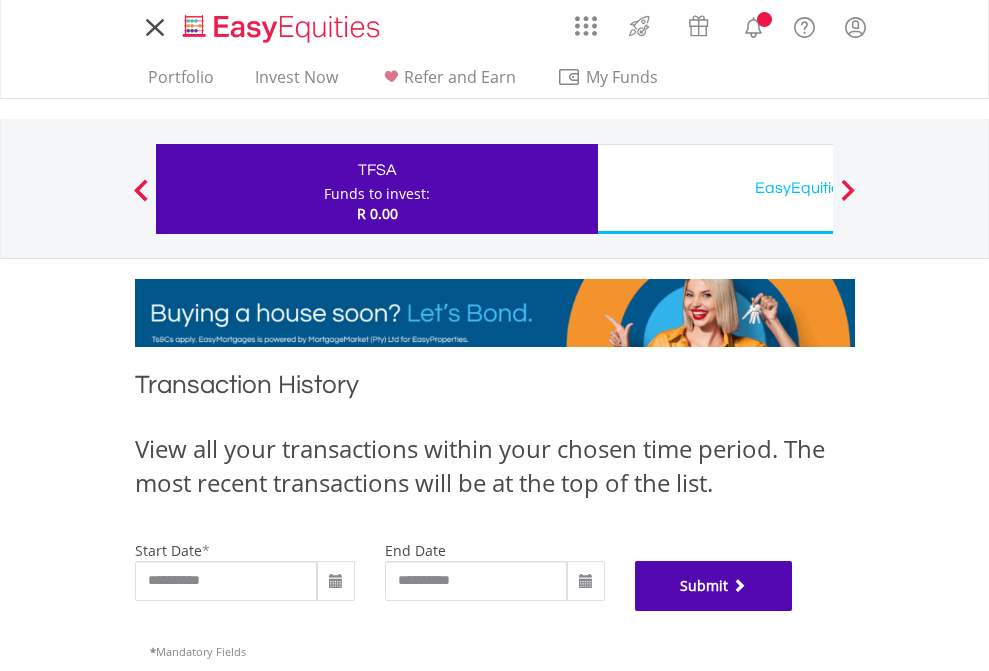 scroll, scrollTop: 811, scrollLeft: 0, axis: vertical 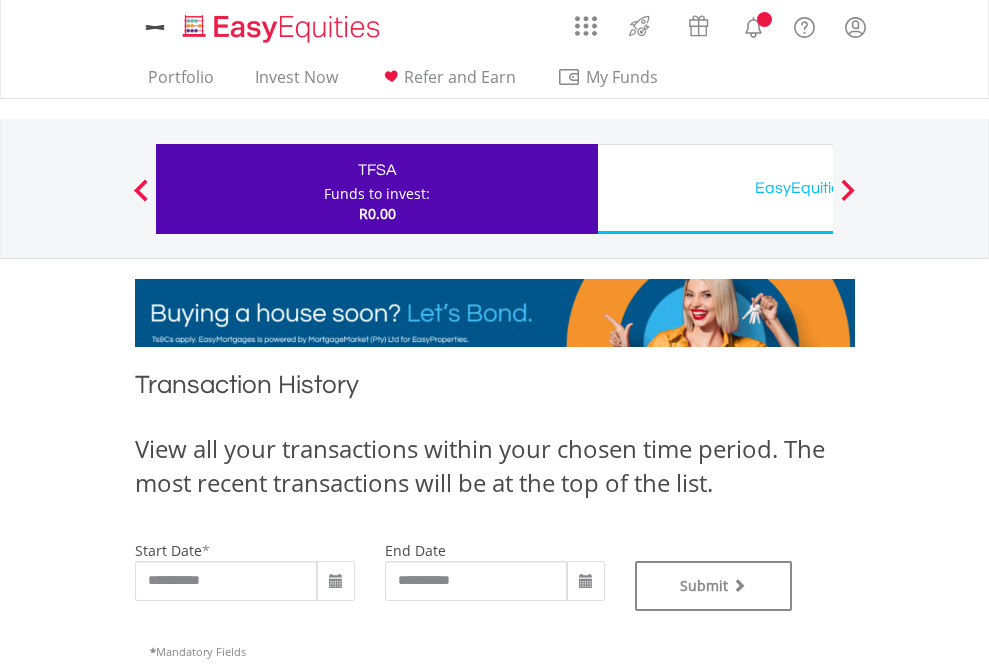 click on "EasyEquities USD" at bounding box center (818, 188) 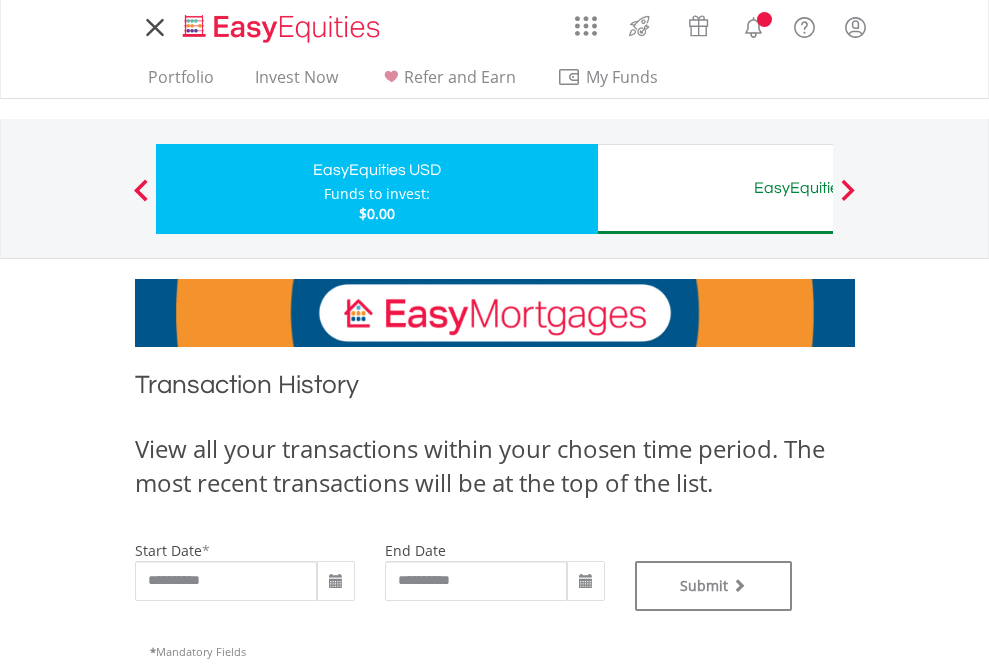 scroll, scrollTop: 0, scrollLeft: 0, axis: both 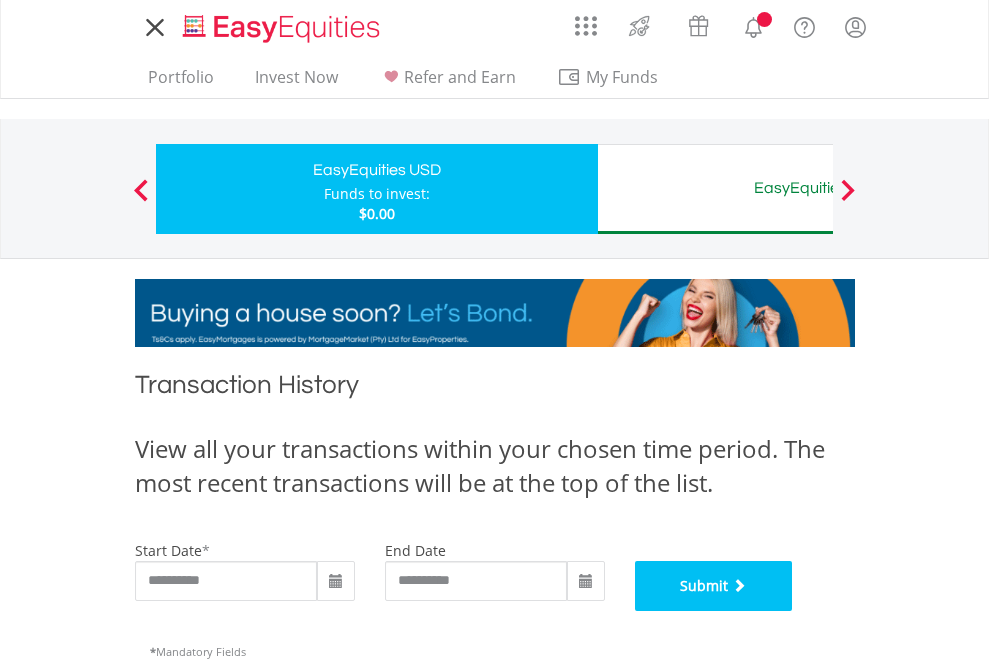 click on "Submit" at bounding box center [714, 586] 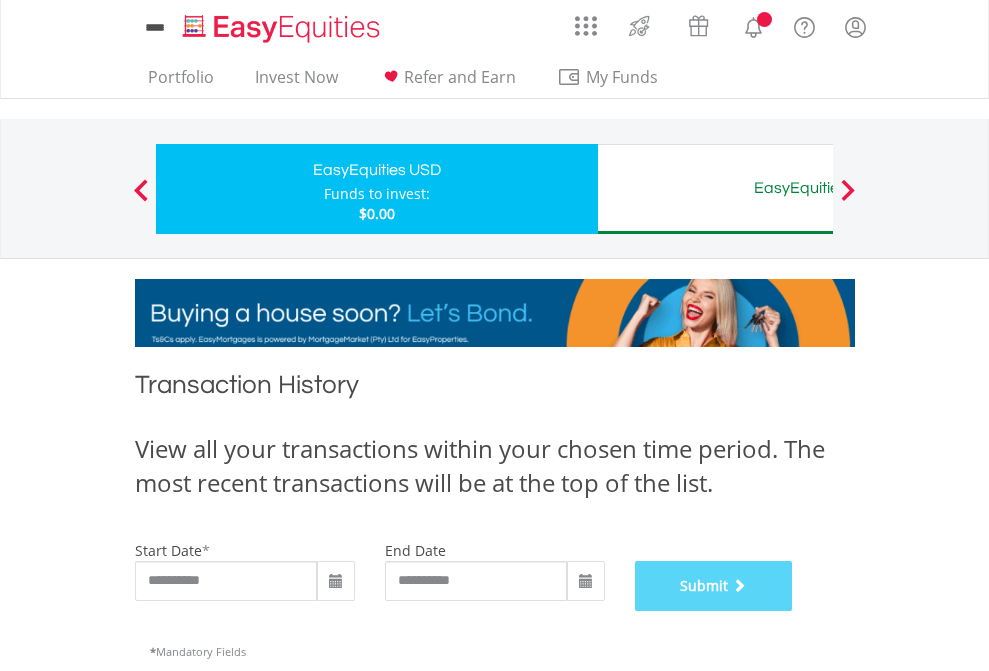 scroll, scrollTop: 811, scrollLeft: 0, axis: vertical 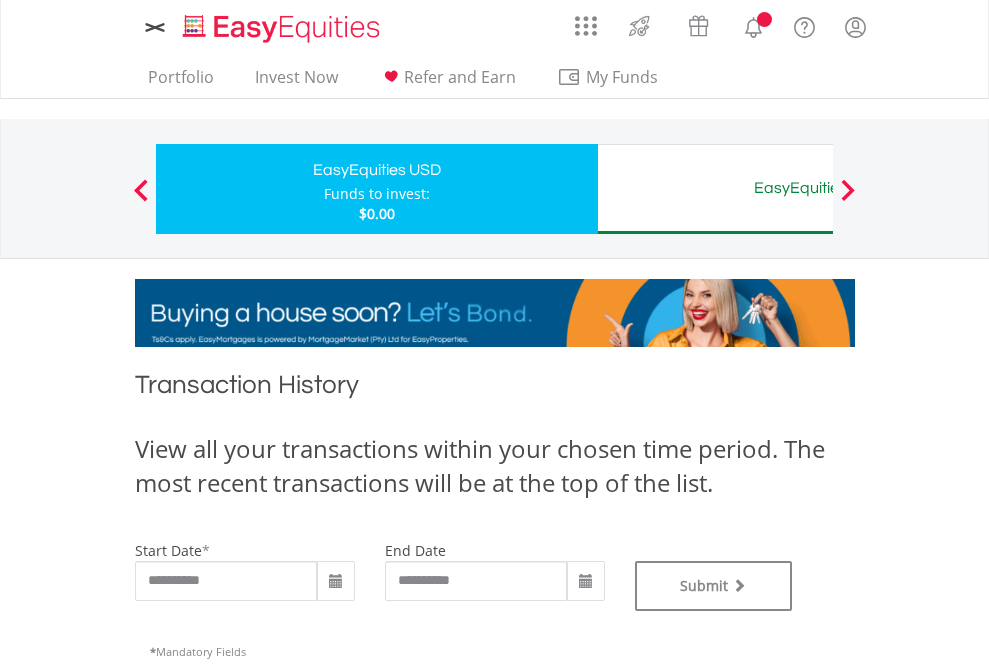 click on "EasyEquities AUD" at bounding box center (818, 188) 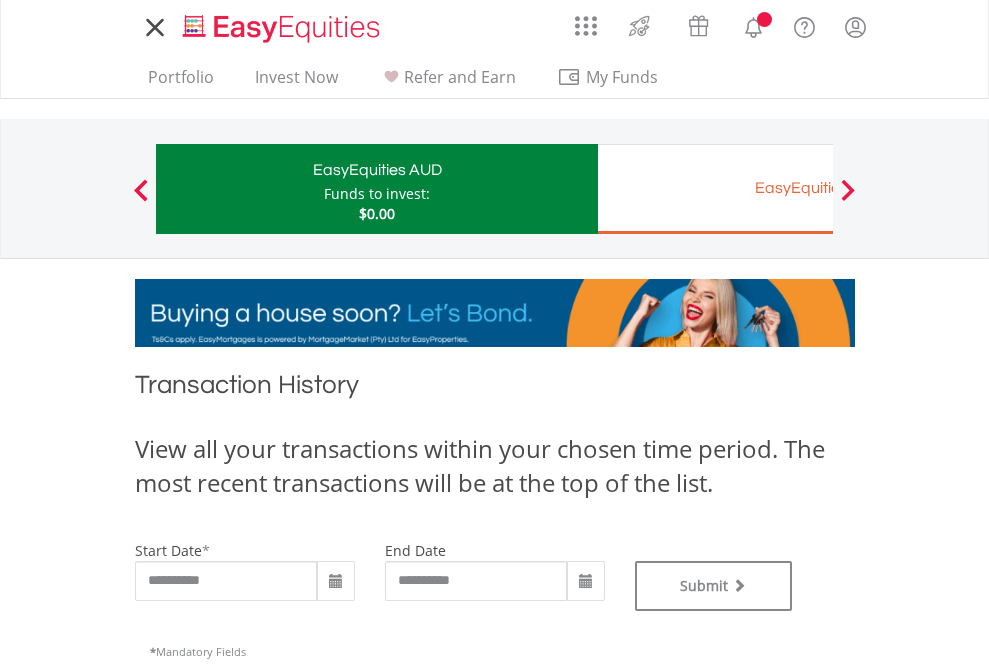 scroll, scrollTop: 0, scrollLeft: 0, axis: both 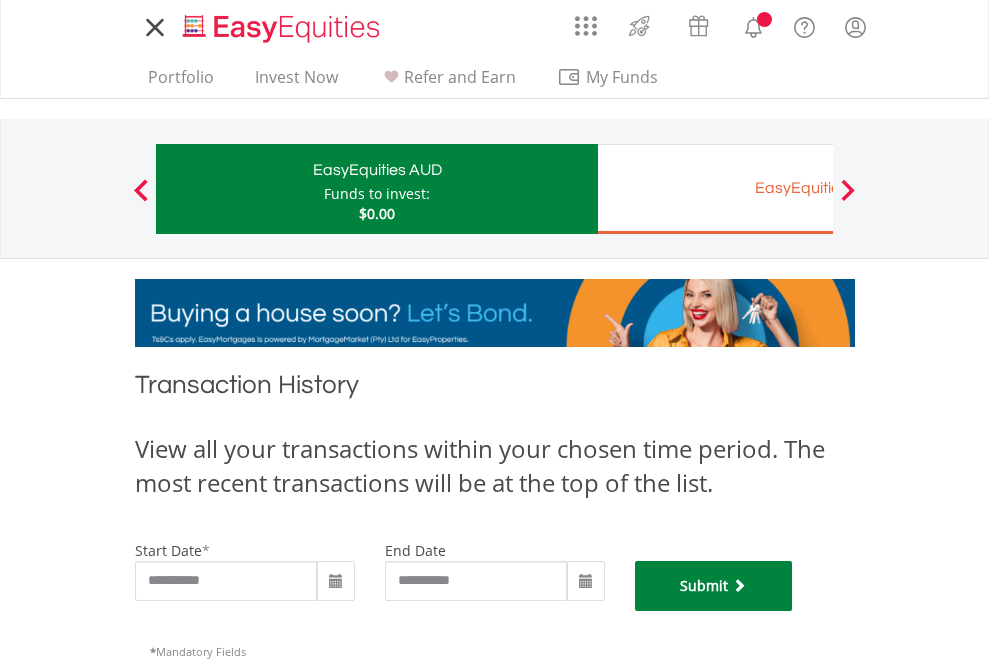 click on "Submit" at bounding box center [714, 586] 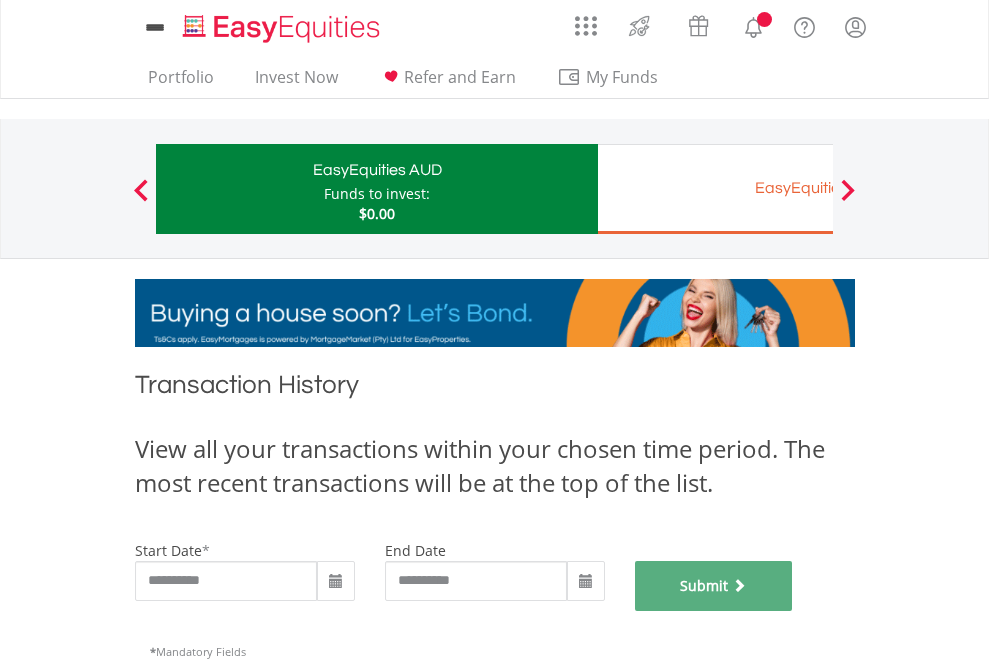 scroll, scrollTop: 811, scrollLeft: 0, axis: vertical 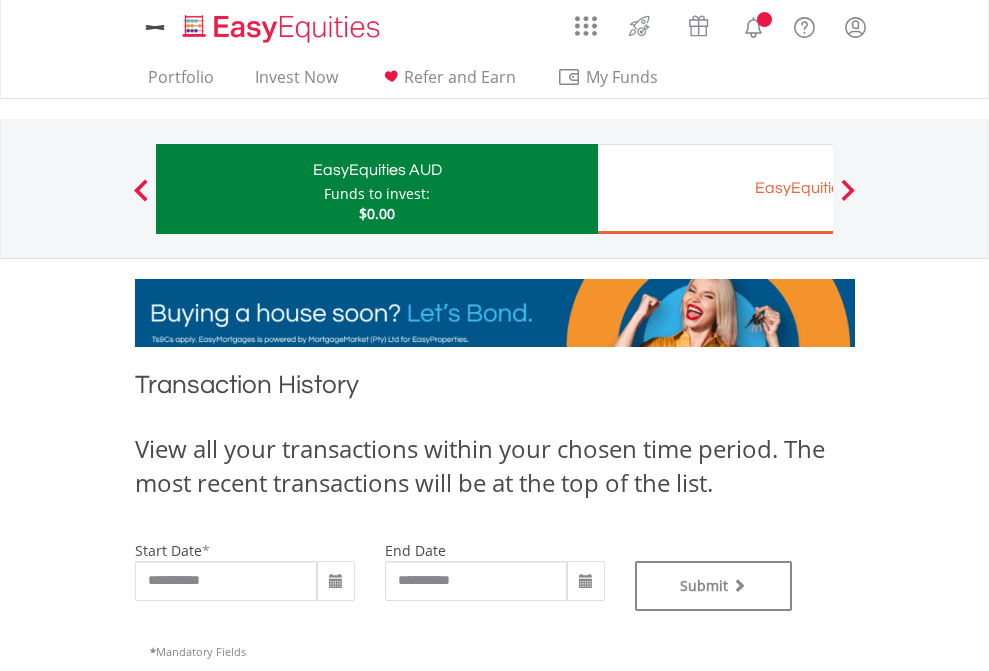 click on "EasyEquities EUR" at bounding box center [818, 188] 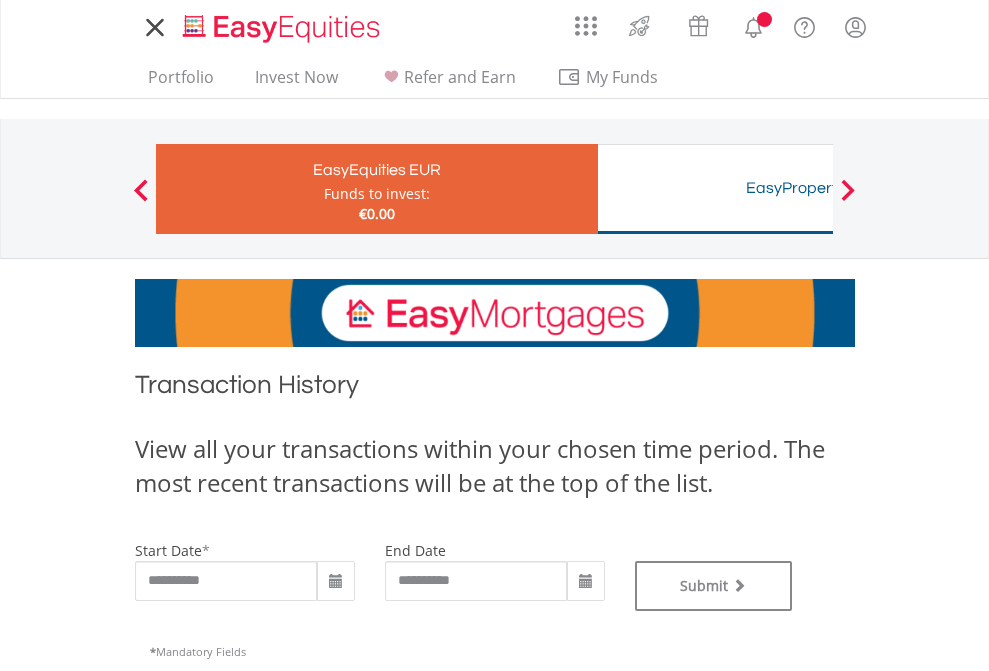 scroll, scrollTop: 0, scrollLeft: 0, axis: both 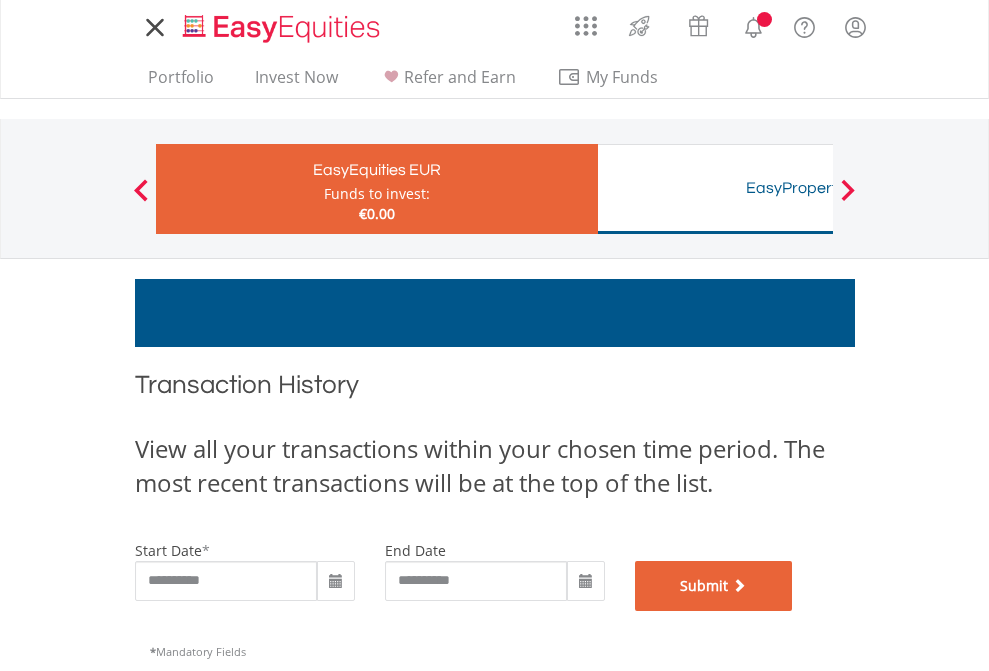 click on "Submit" at bounding box center [714, 586] 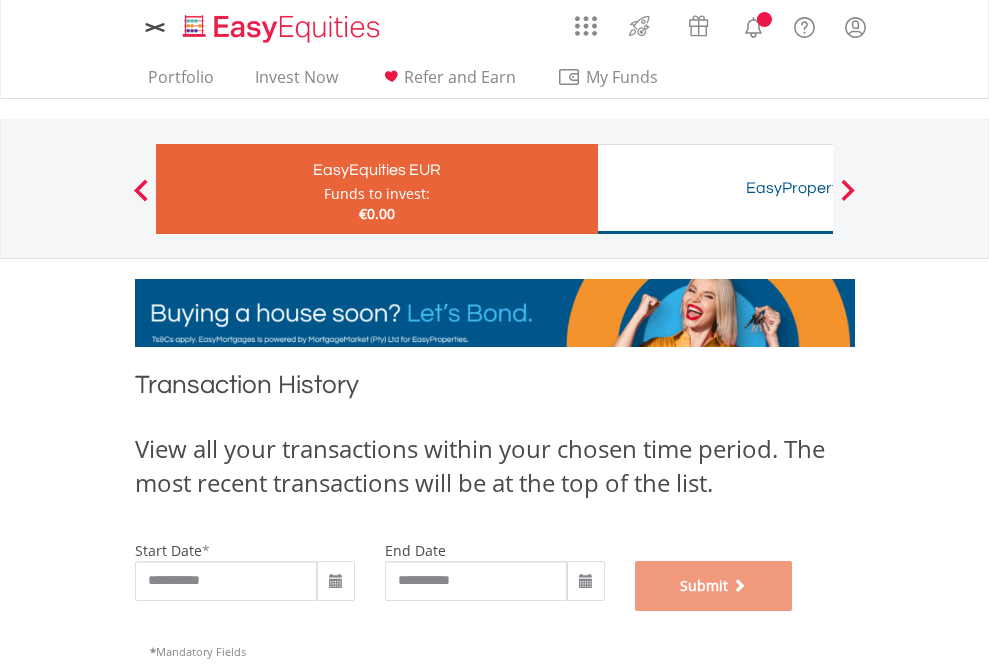 scroll, scrollTop: 811, scrollLeft: 0, axis: vertical 